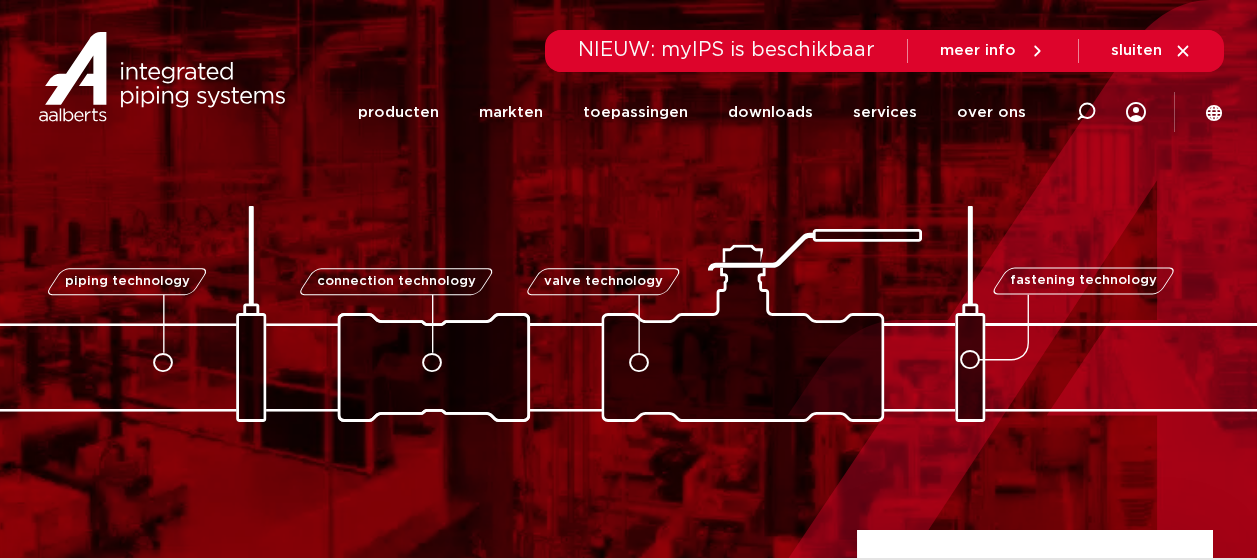 scroll, scrollTop: 0, scrollLeft: 0, axis: both 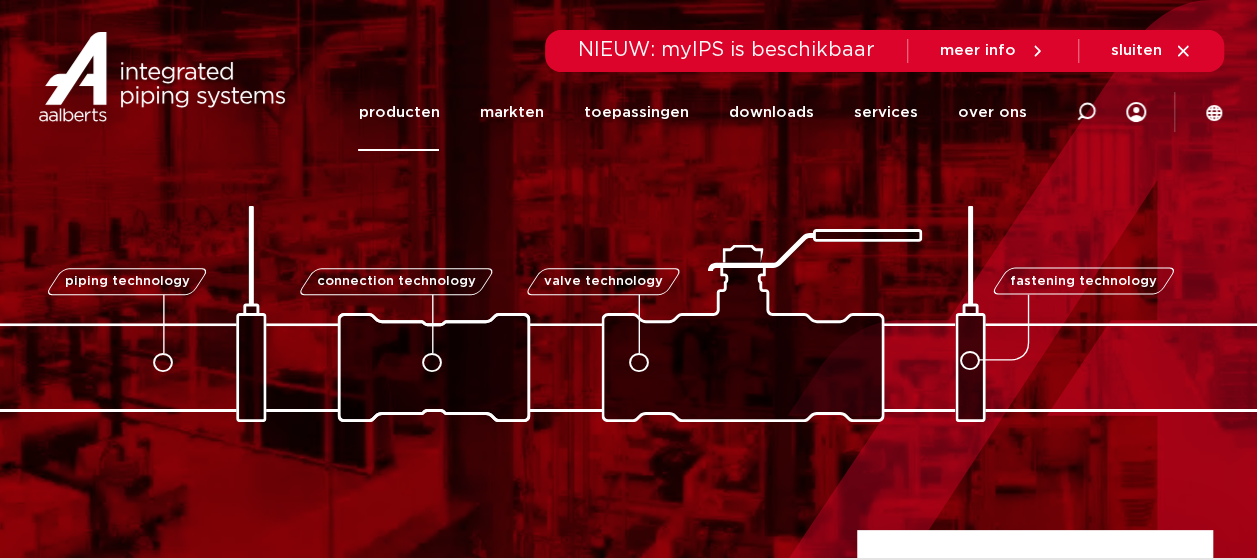 click on "producten" 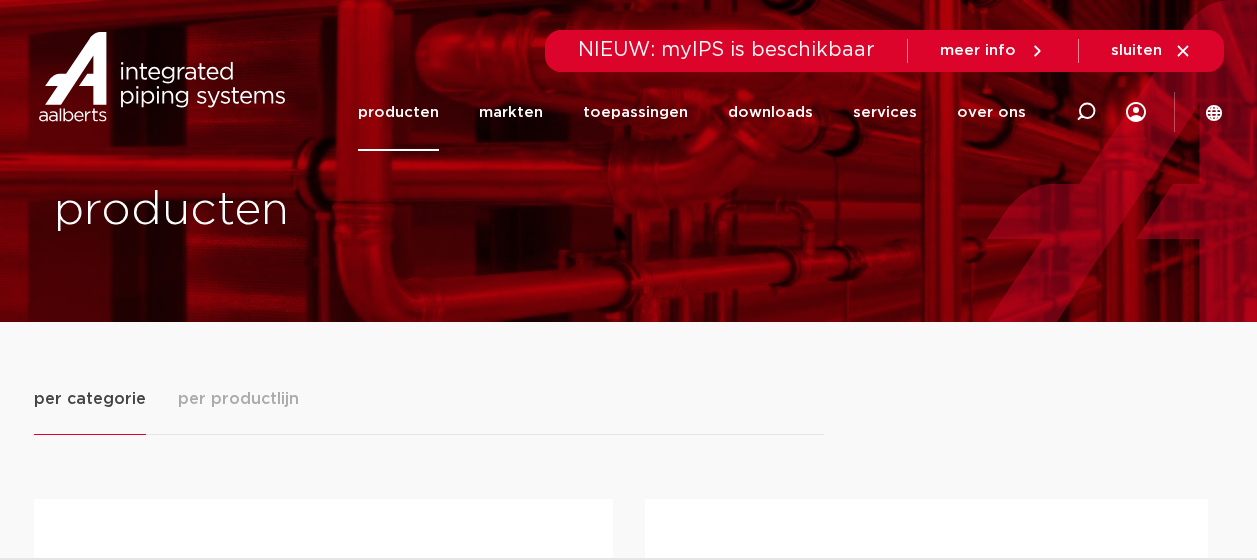 scroll, scrollTop: 0, scrollLeft: 0, axis: both 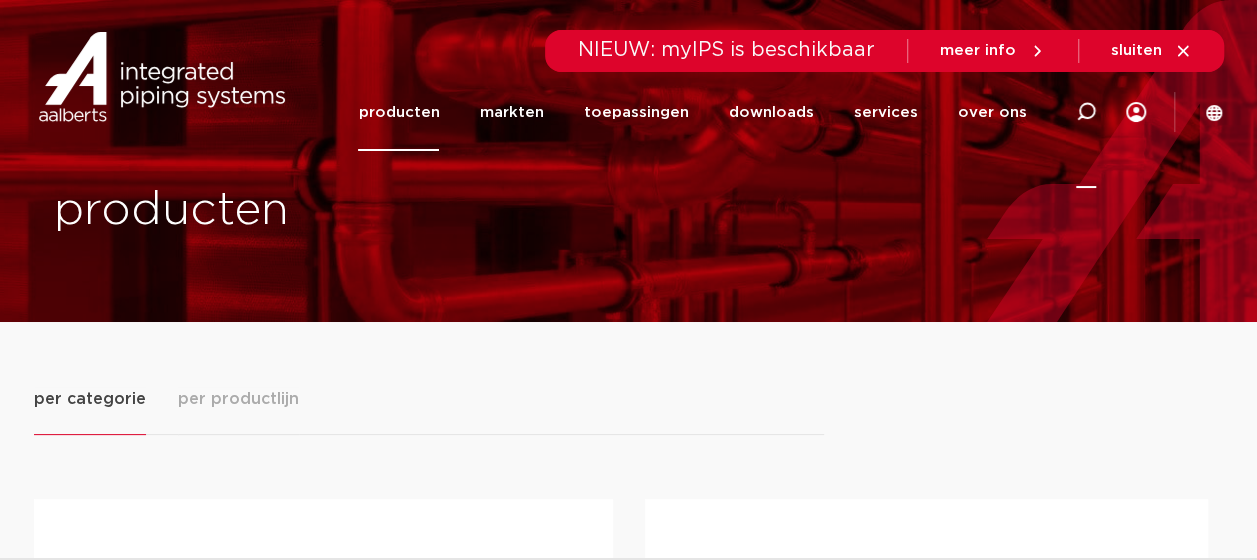 click 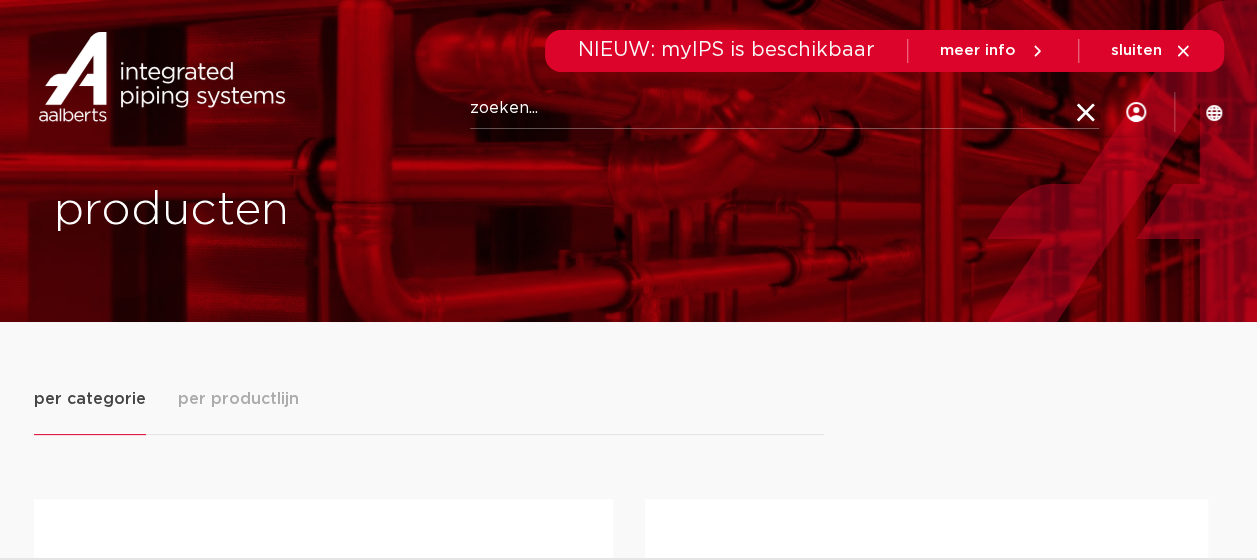 click on "Zoeken" at bounding box center (784, 109) 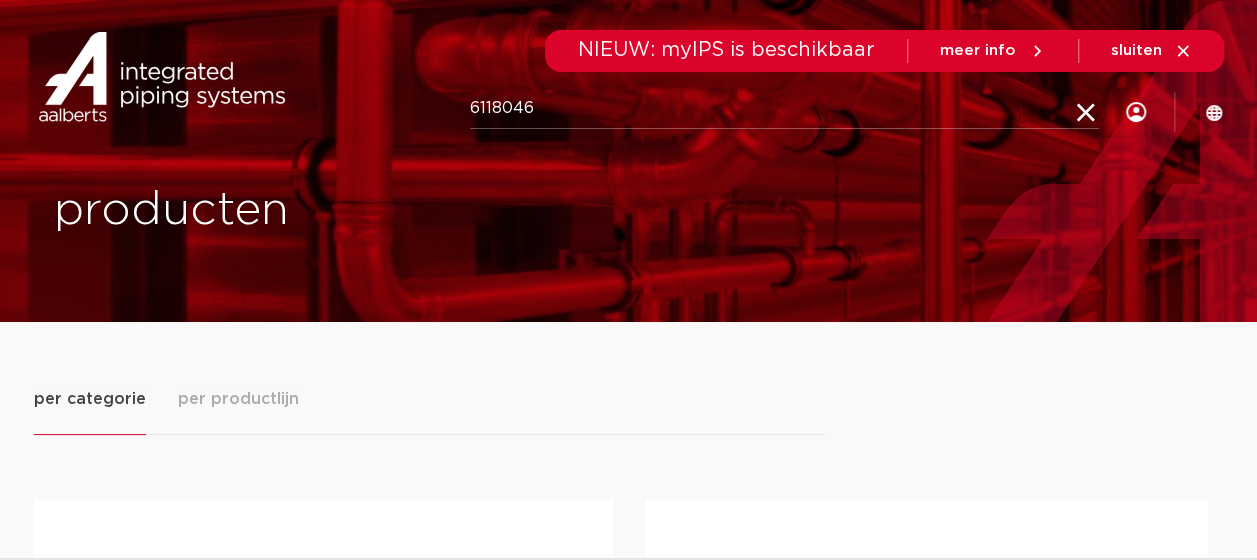 type on "6118046" 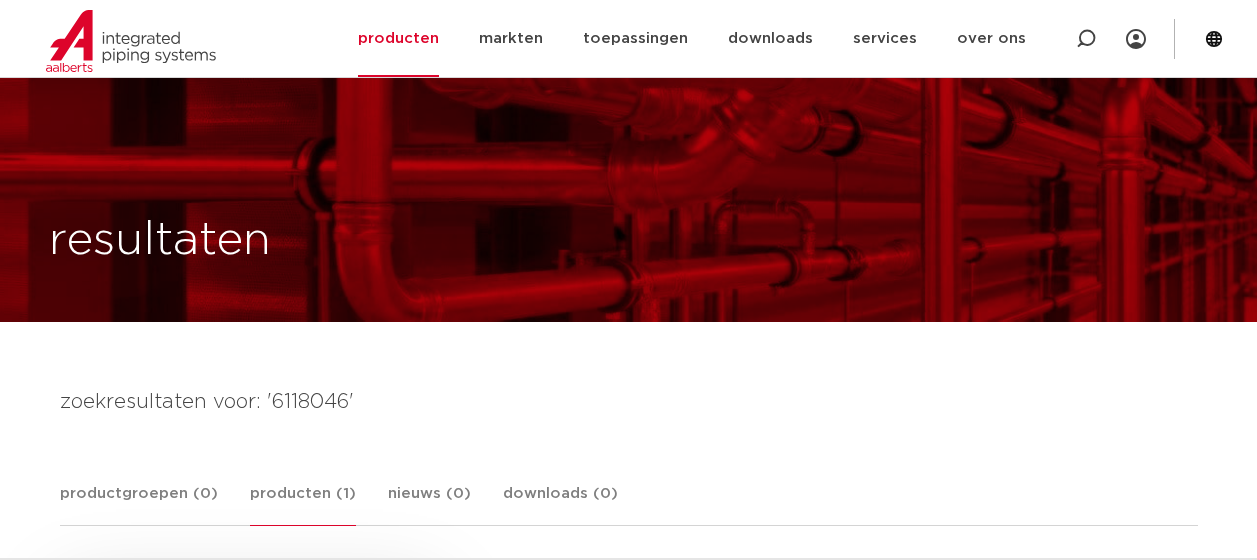 scroll, scrollTop: 300, scrollLeft: 0, axis: vertical 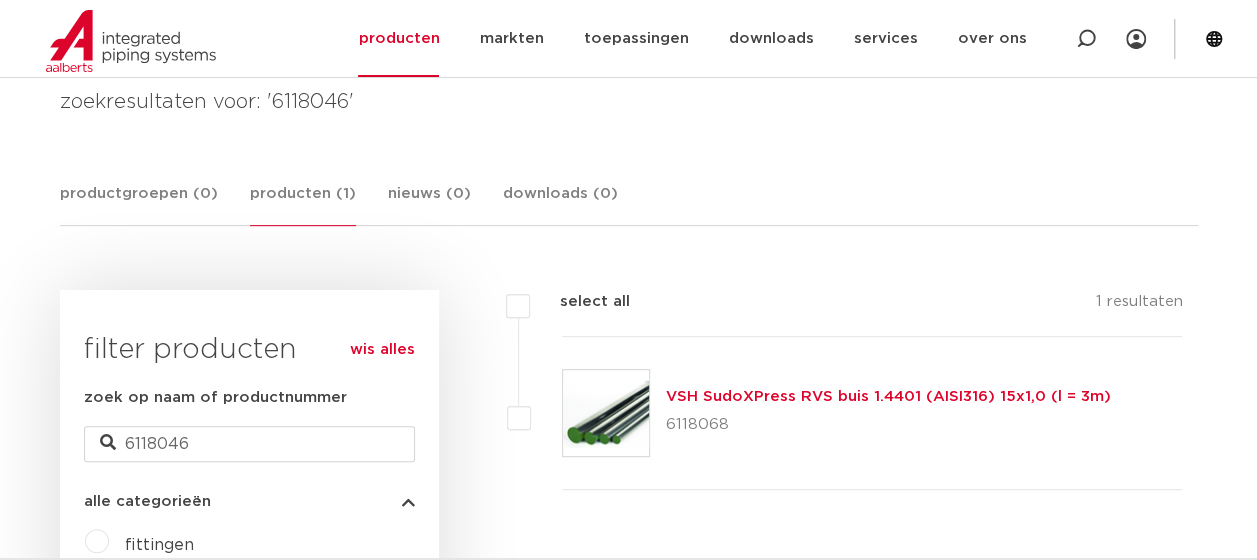 click at bounding box center (606, 413) 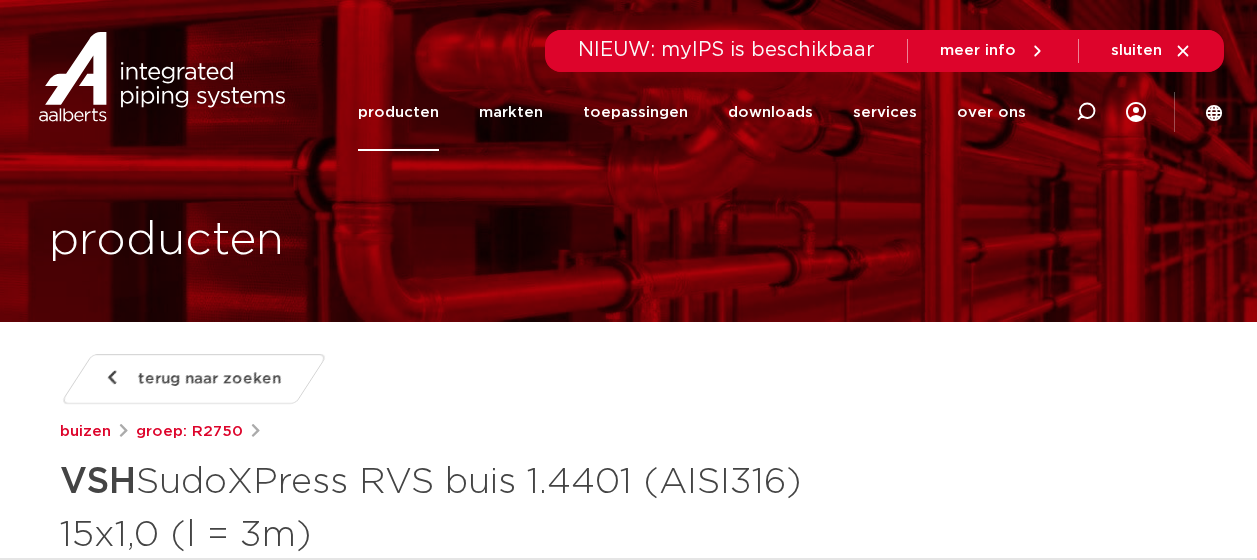 scroll, scrollTop: 0, scrollLeft: 0, axis: both 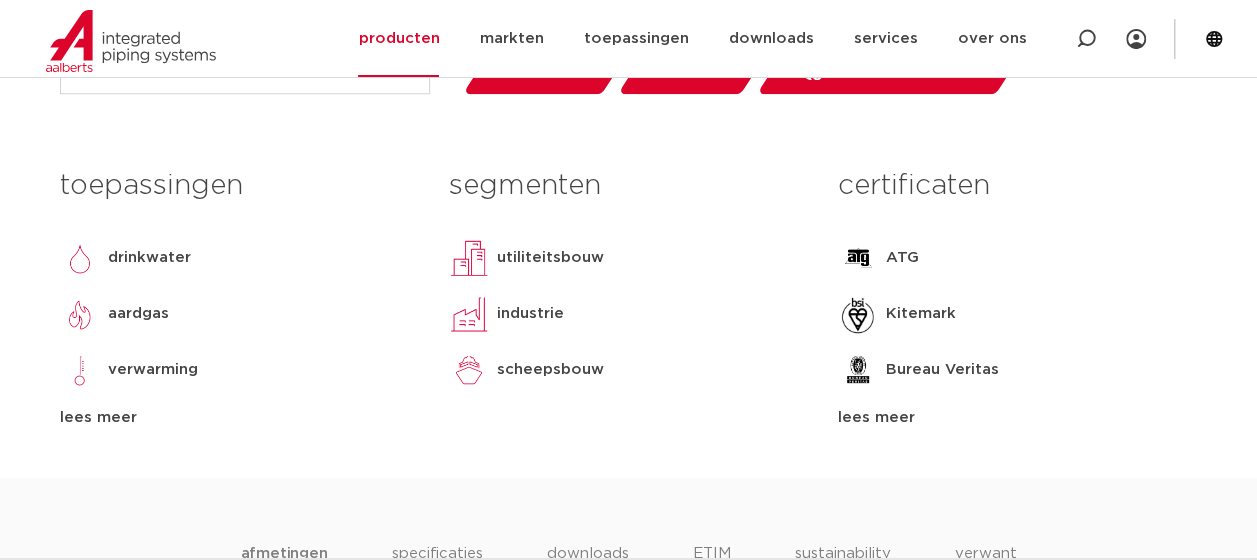 click on "lees meer" at bounding box center (1017, 418) 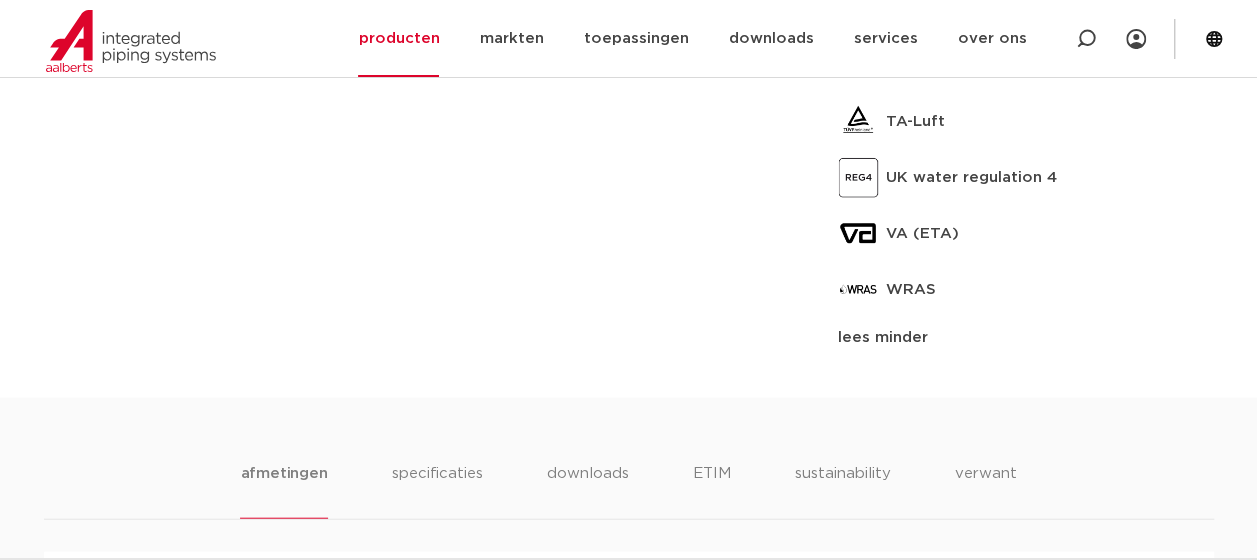 scroll, scrollTop: 2400, scrollLeft: 0, axis: vertical 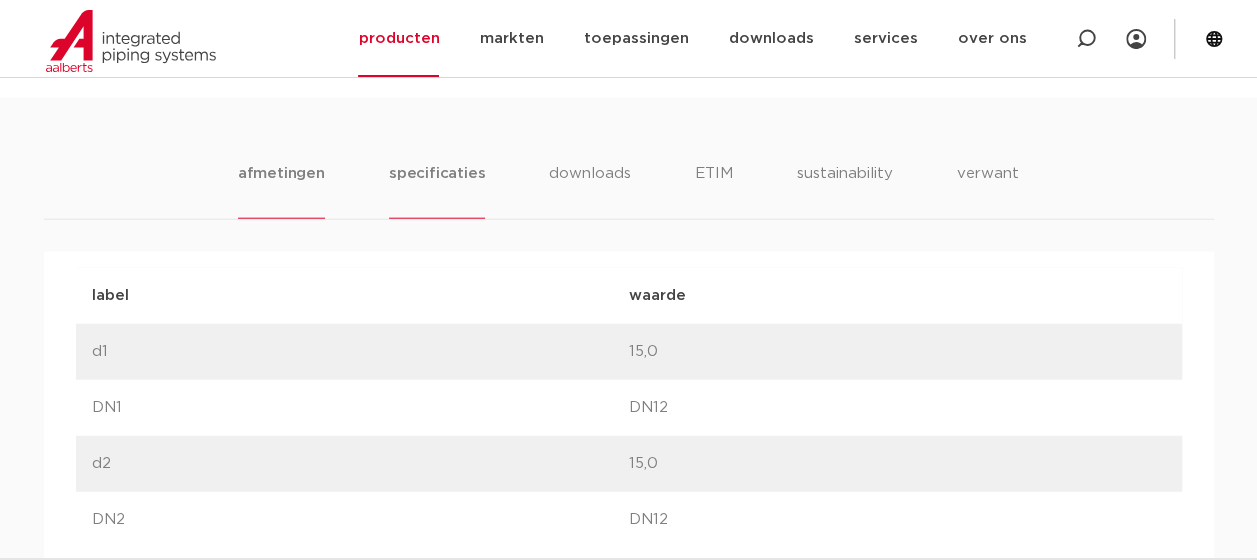 click on "specificaties" at bounding box center (437, 190) 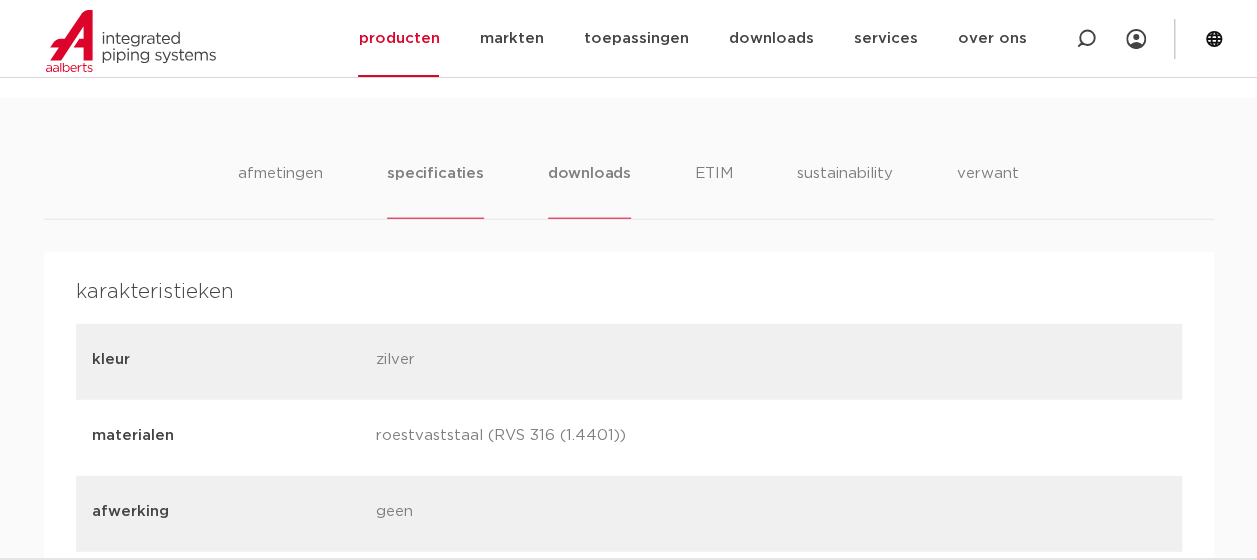 click on "downloads" at bounding box center [589, 190] 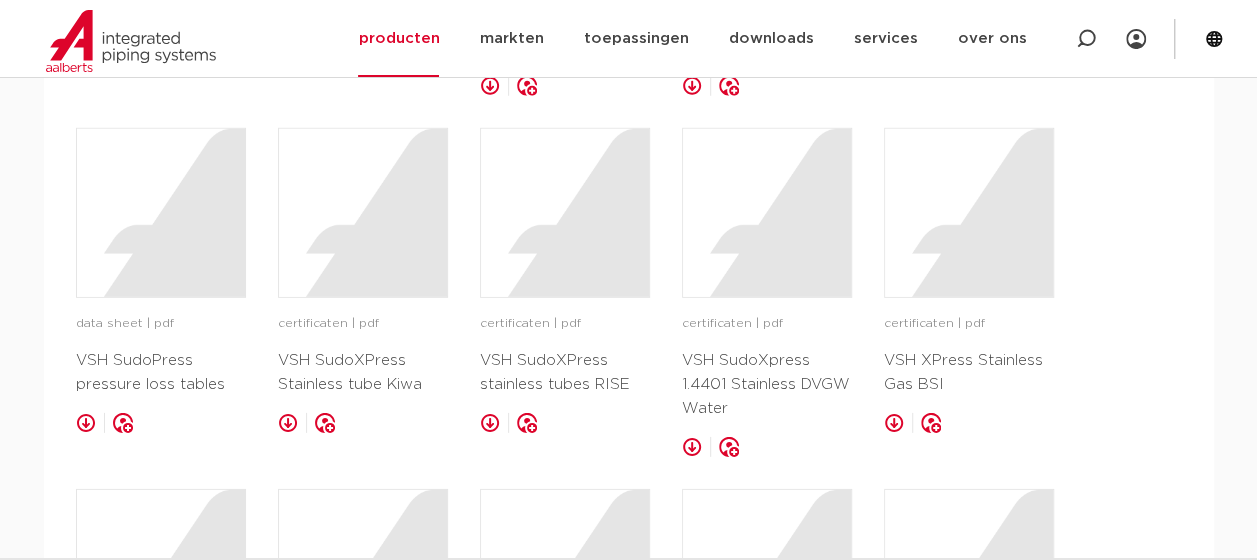 scroll, scrollTop: 2300, scrollLeft: 0, axis: vertical 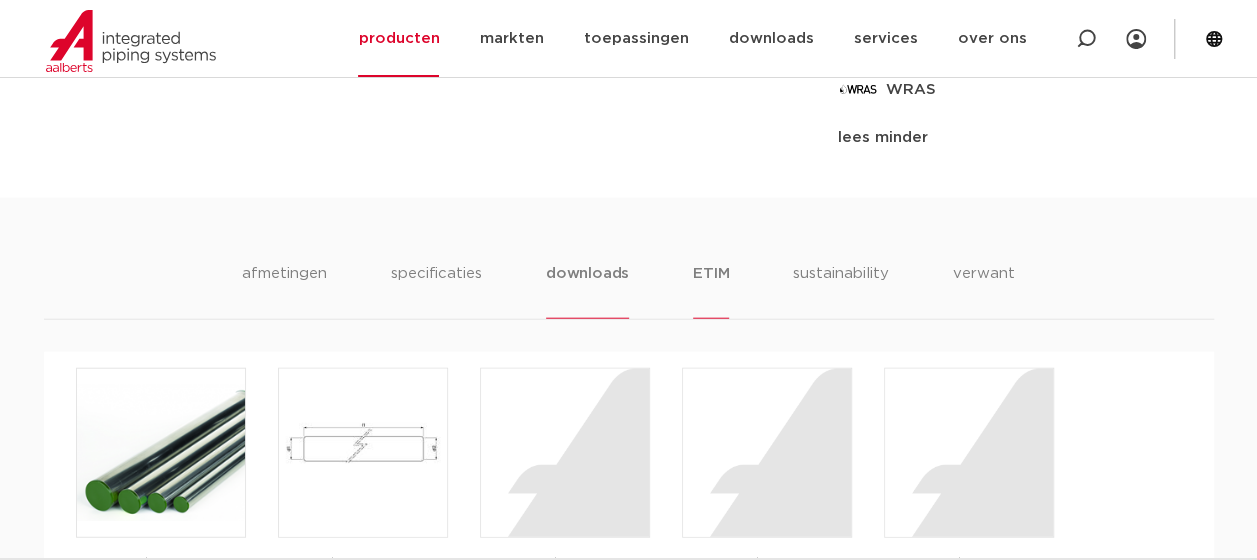 click on "ETIM" at bounding box center (711, 290) 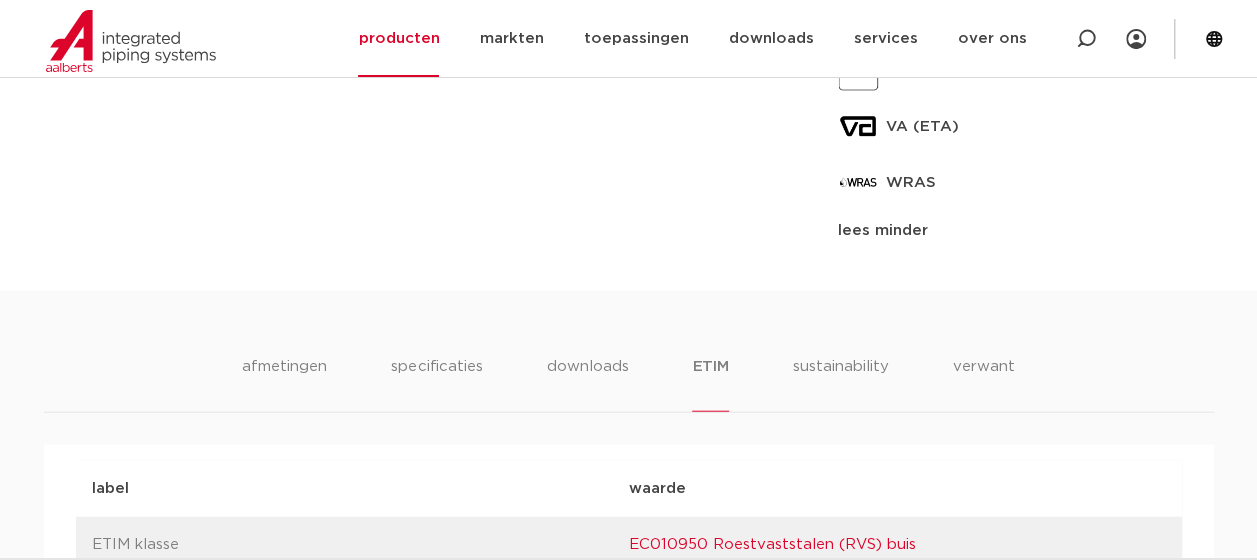 scroll, scrollTop: 2200, scrollLeft: 0, axis: vertical 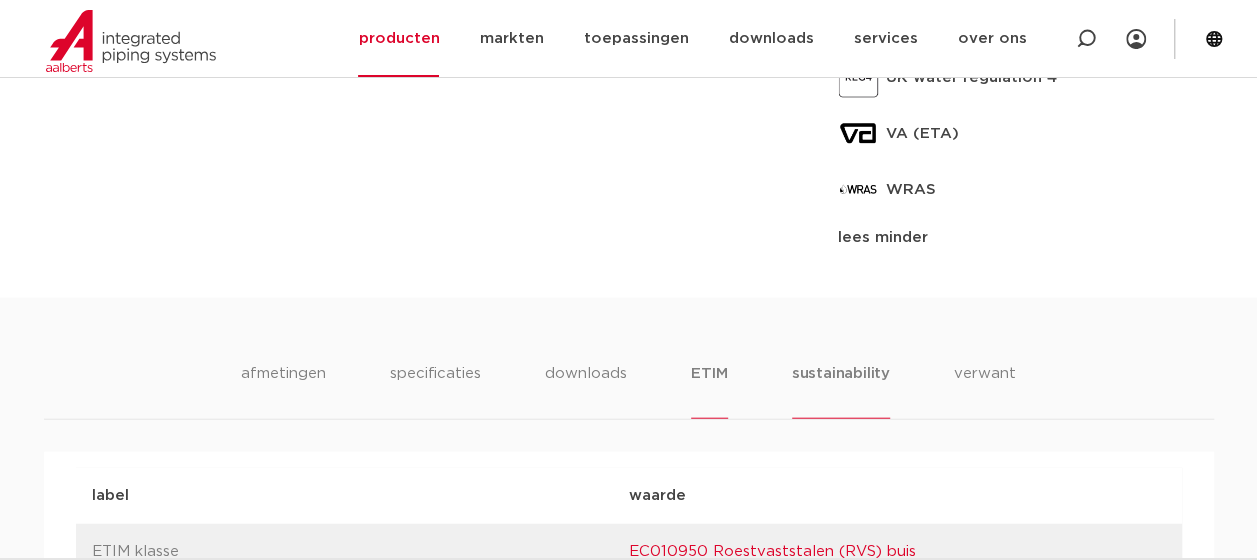 click on "sustainability" at bounding box center [841, 390] 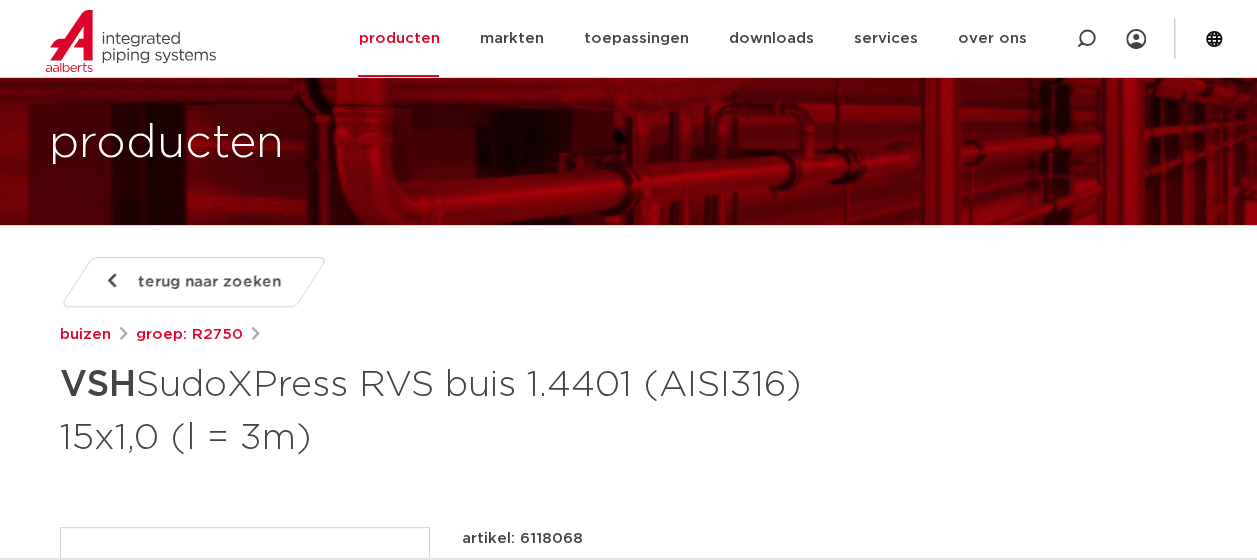 scroll, scrollTop: 0, scrollLeft: 0, axis: both 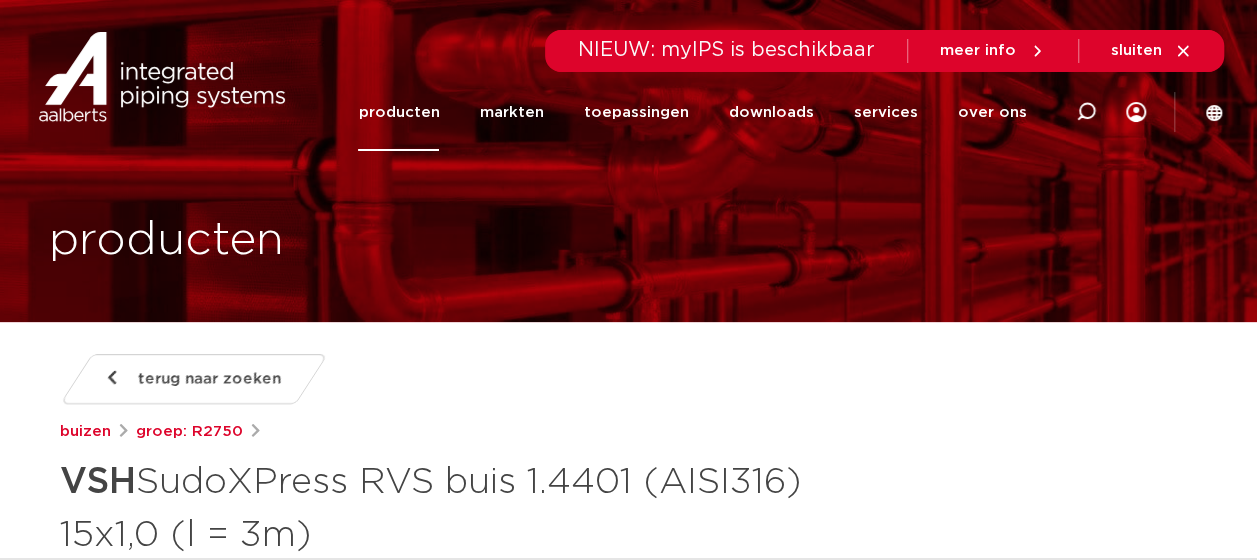 click on "terug naar zoeken" at bounding box center (209, 379) 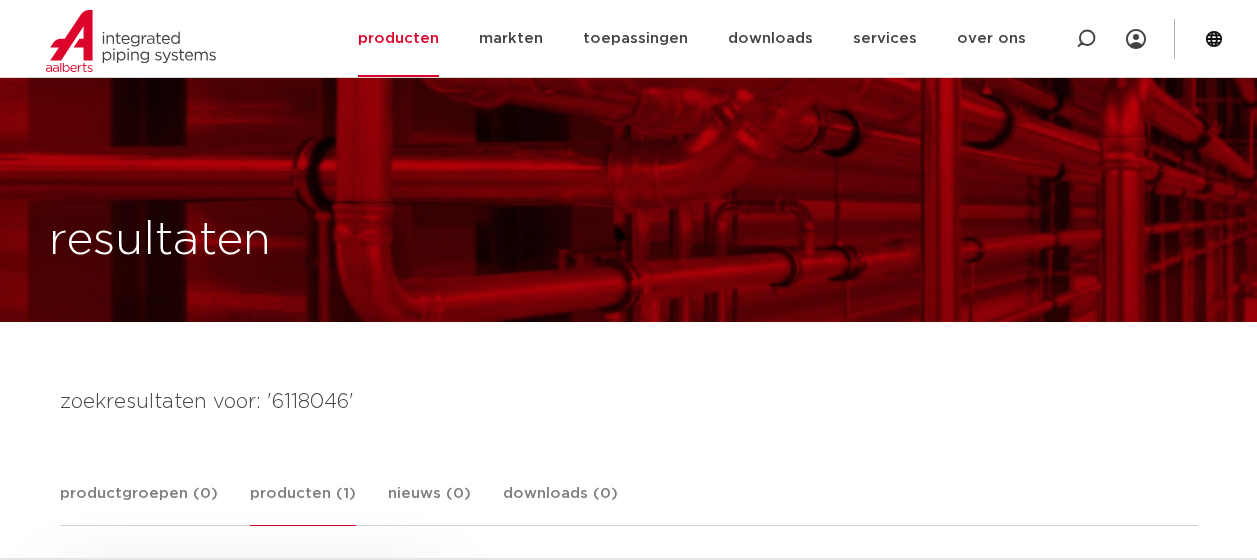 scroll, scrollTop: 300, scrollLeft: 0, axis: vertical 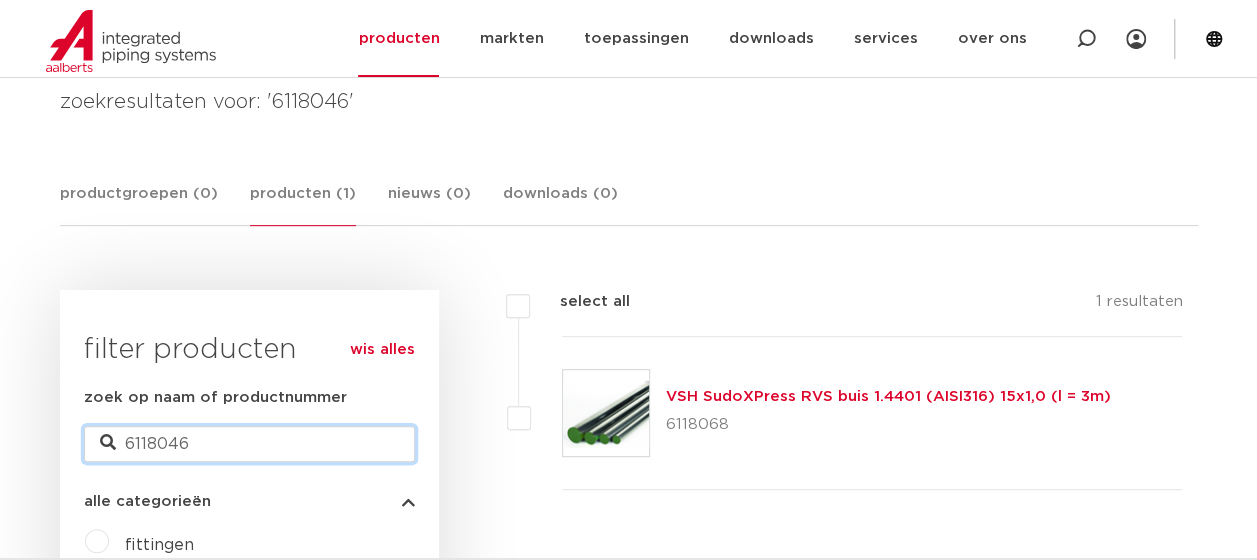 drag, startPoint x: 205, startPoint y: 443, endPoint x: 61, endPoint y: 471, distance: 146.69696 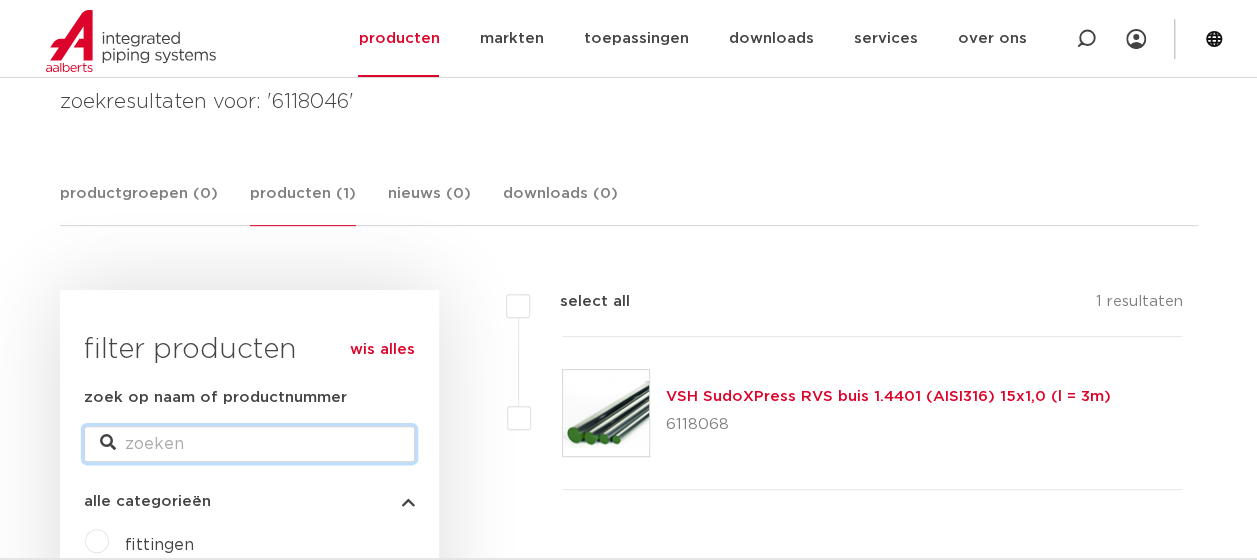 type 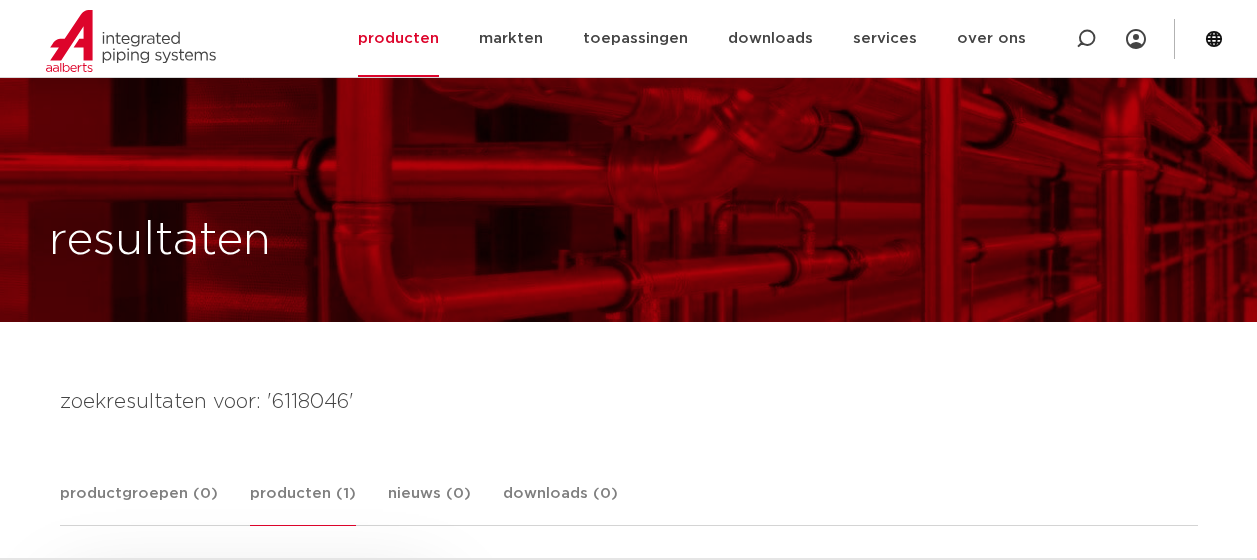 scroll, scrollTop: 300, scrollLeft: 0, axis: vertical 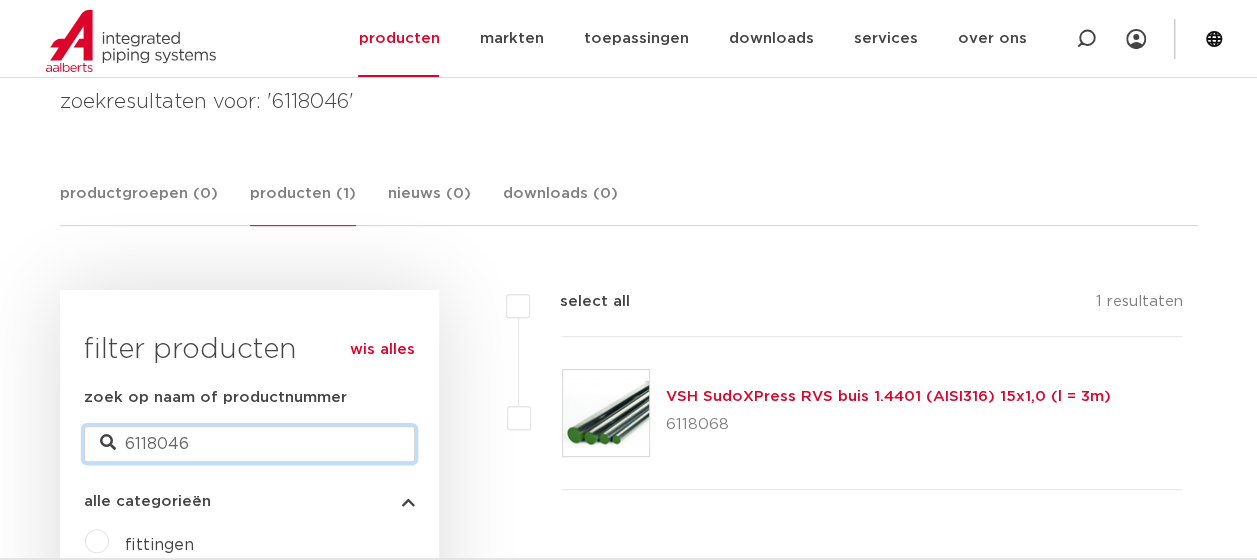 drag, startPoint x: 235, startPoint y: 438, endPoint x: 90, endPoint y: 454, distance: 145.88008 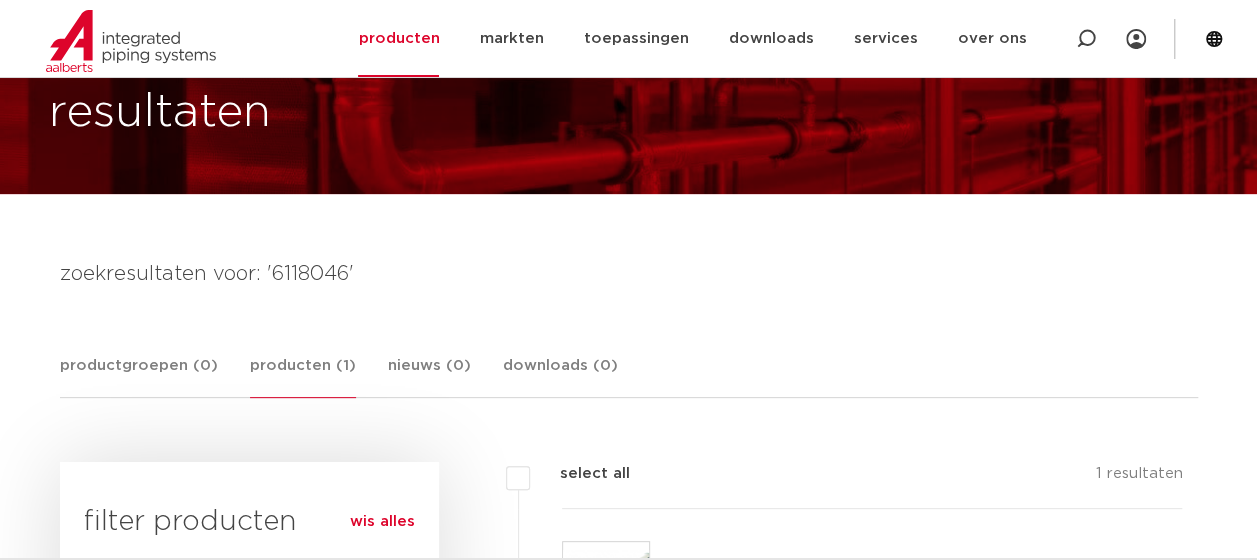 scroll, scrollTop: 200, scrollLeft: 0, axis: vertical 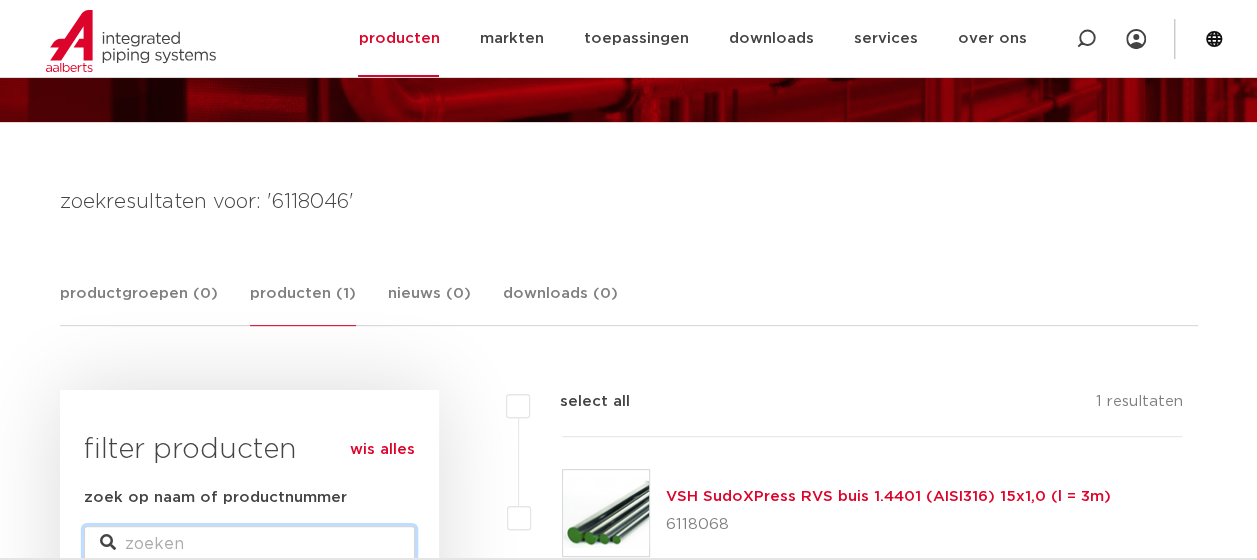 type 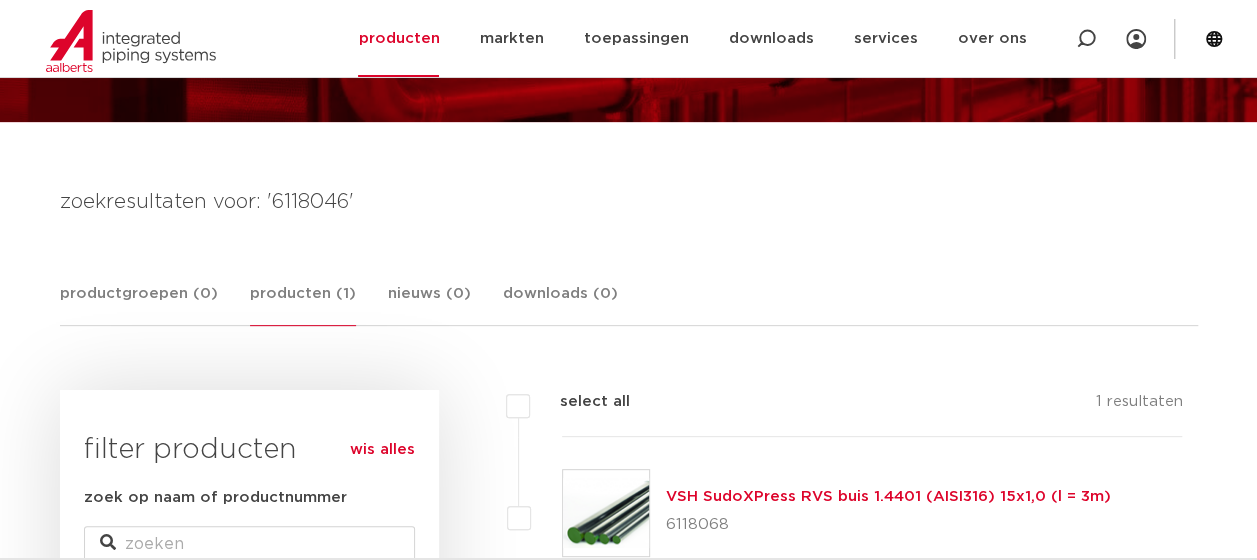 click on "wis alles" at bounding box center (382, 450) 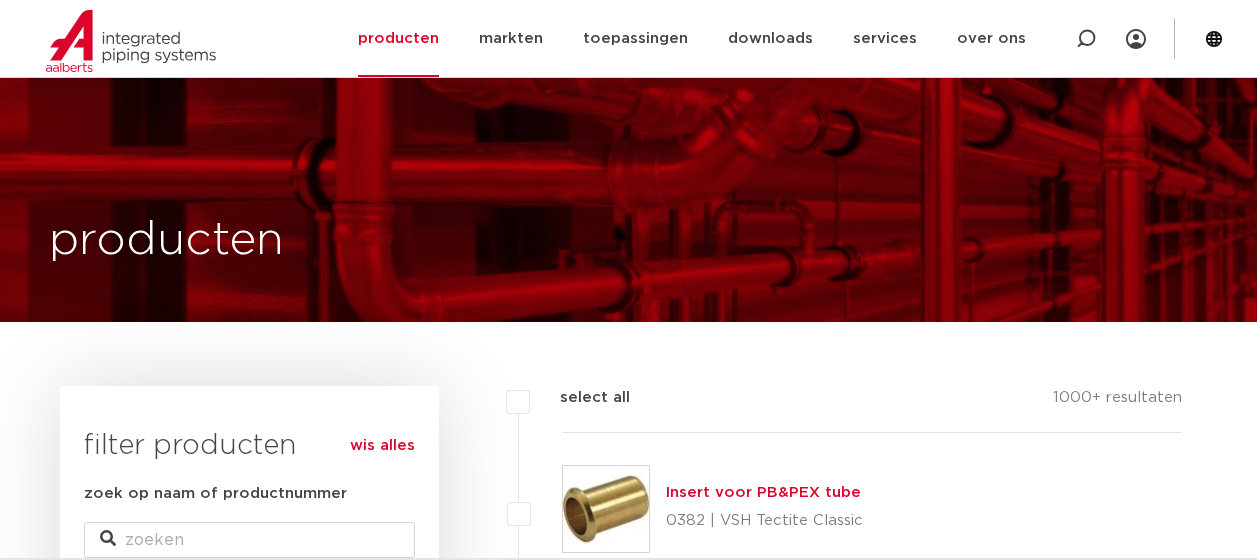 scroll, scrollTop: 200, scrollLeft: 0, axis: vertical 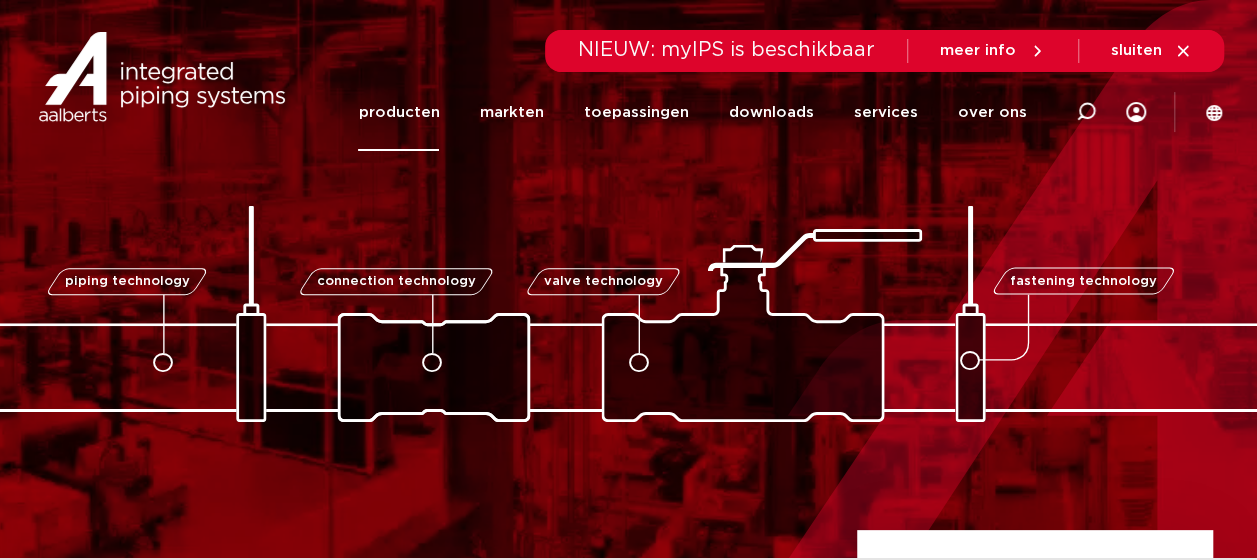 click on "producten" 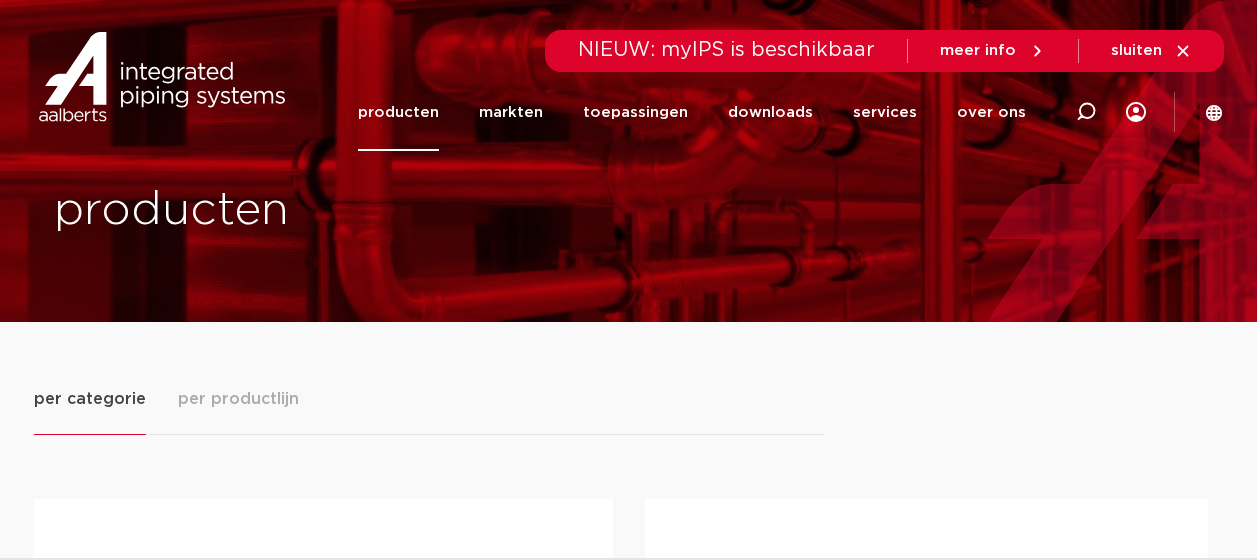 scroll, scrollTop: 0, scrollLeft: 0, axis: both 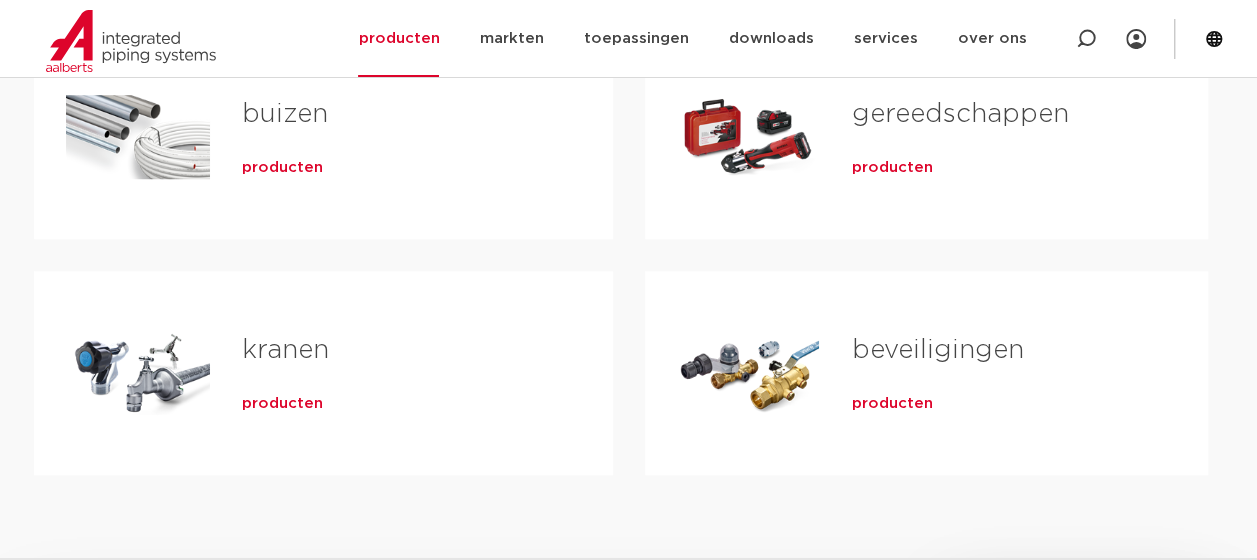 click on "producten" at bounding box center [282, 168] 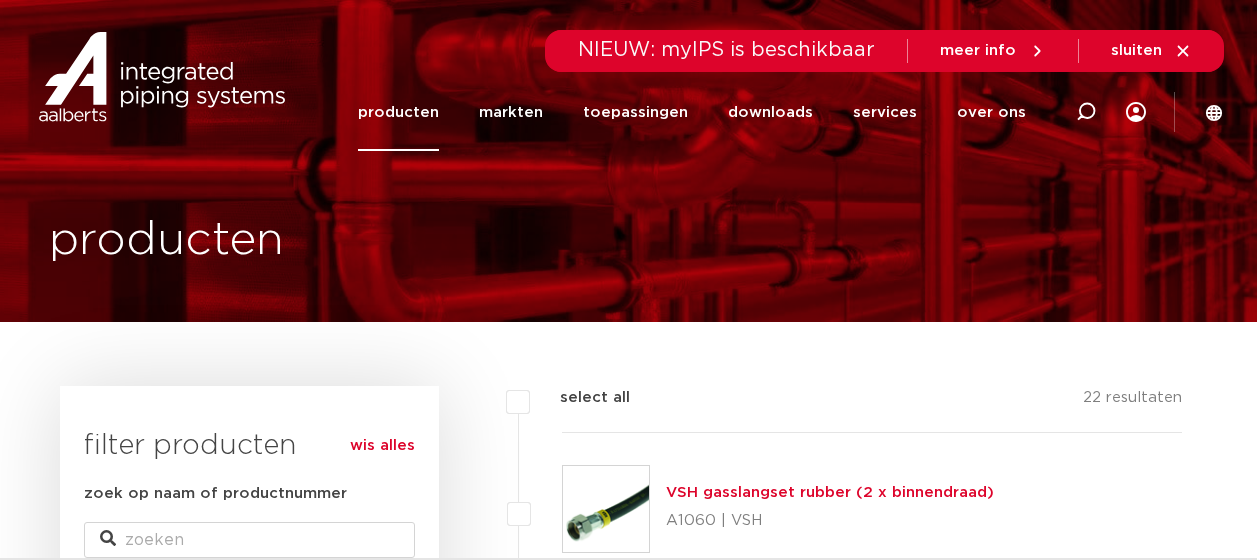 scroll, scrollTop: 0, scrollLeft: 0, axis: both 